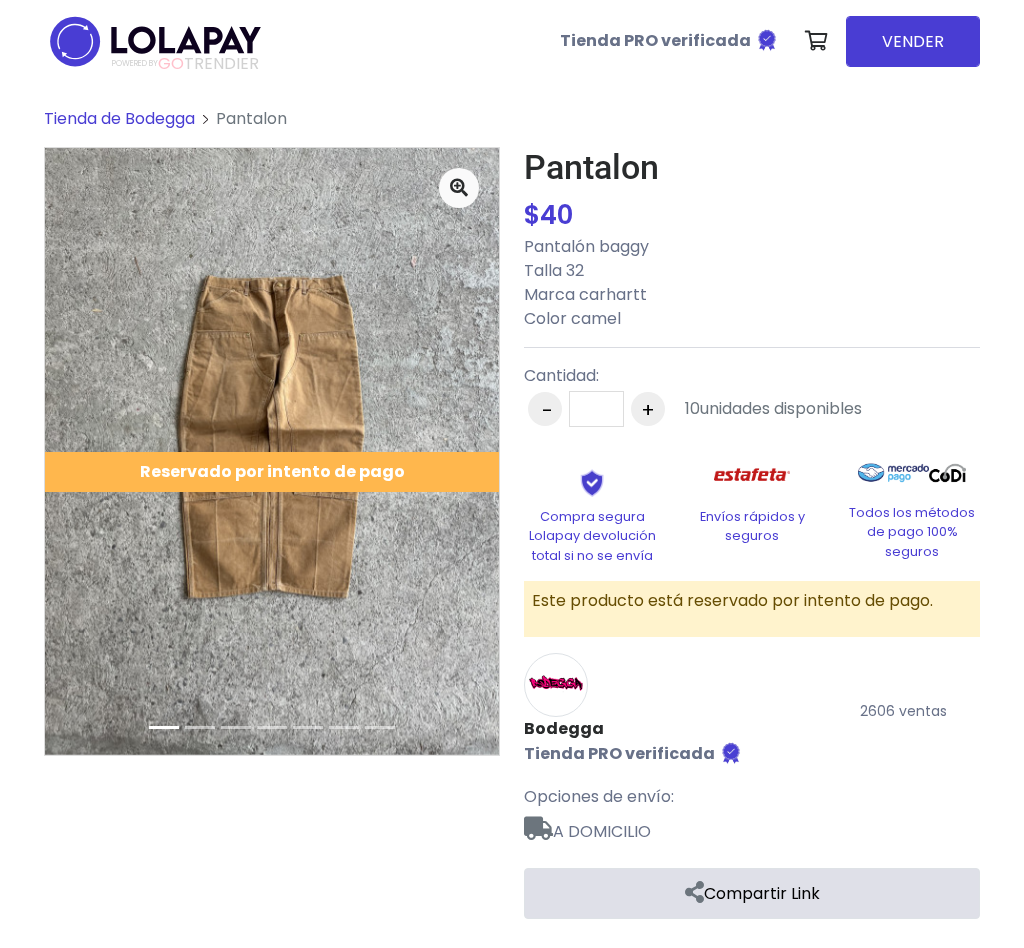 scroll, scrollTop: 0, scrollLeft: 0, axis: both 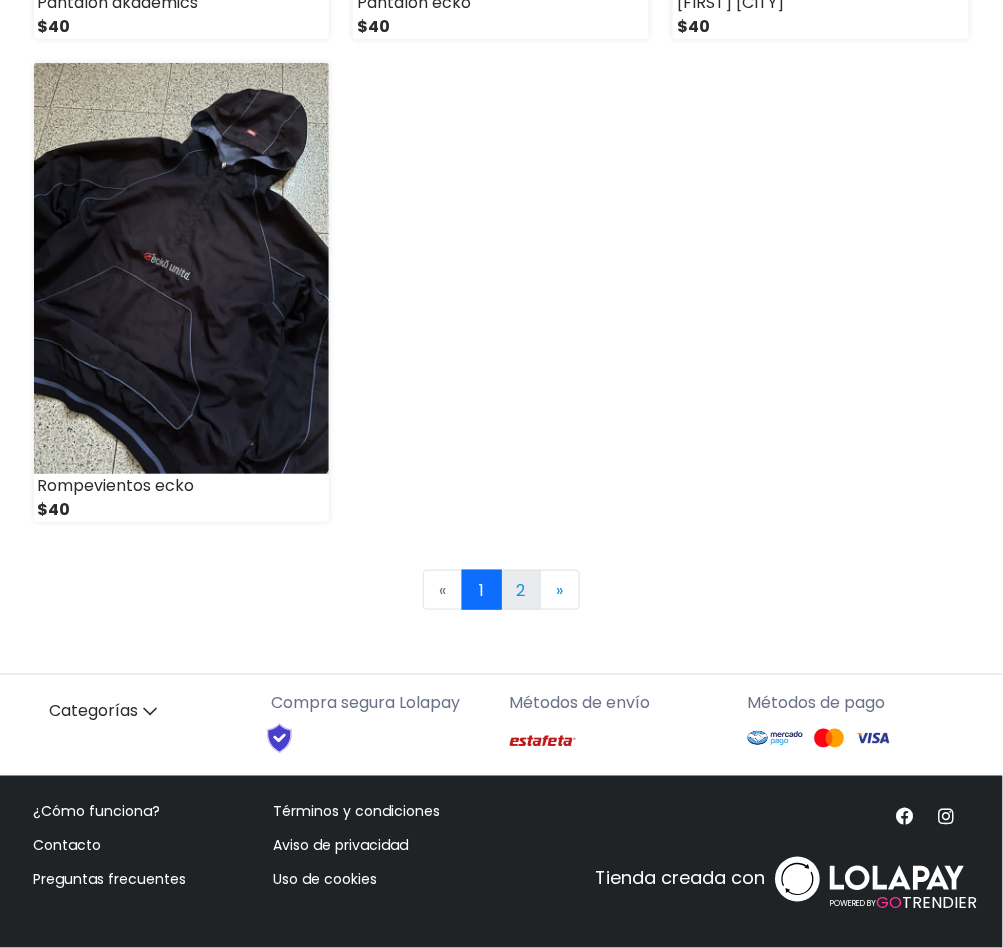 click on "2" at bounding box center (521, 590) 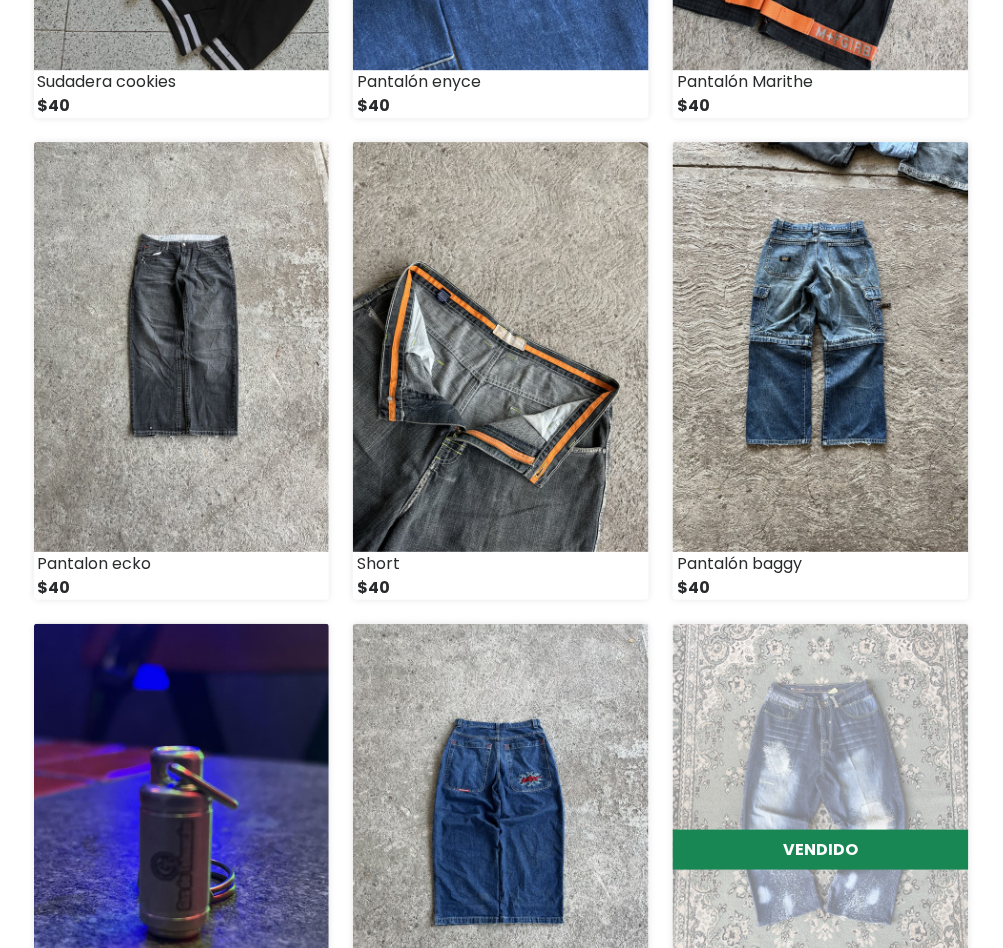 scroll, scrollTop: 1733, scrollLeft: 0, axis: vertical 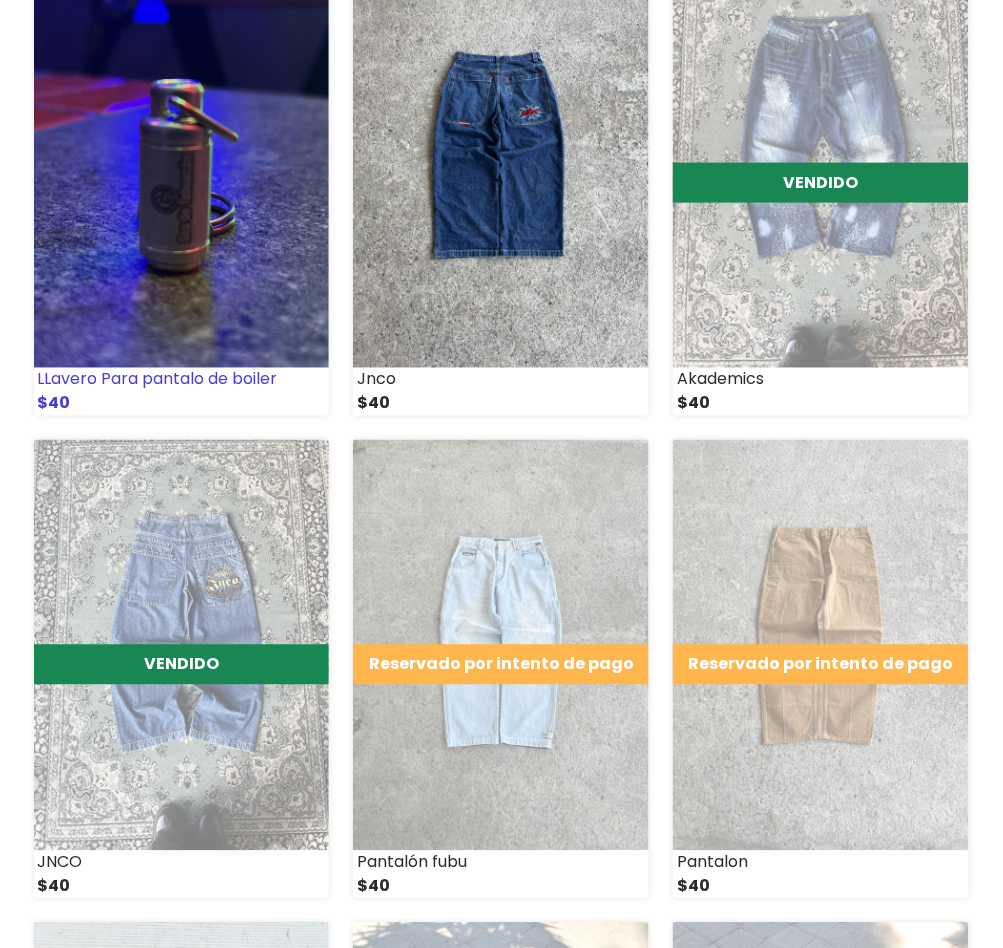 click at bounding box center [182, 162] 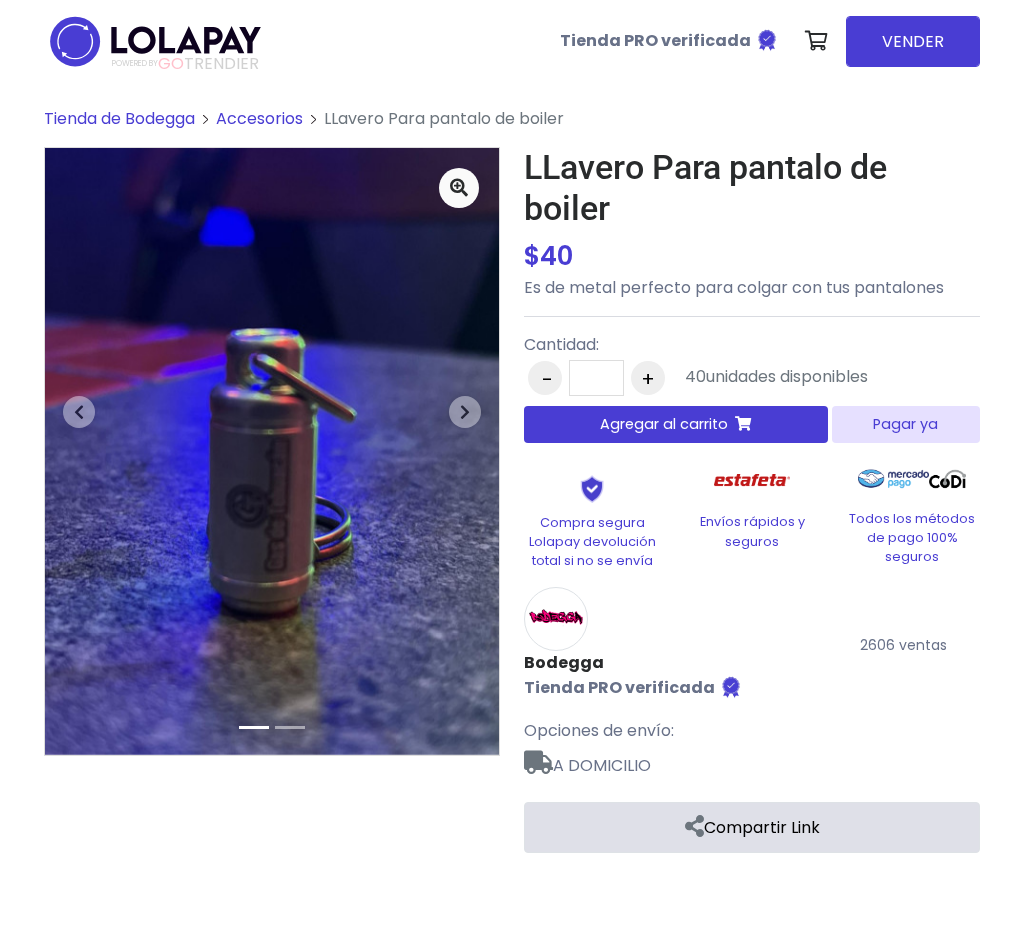 scroll, scrollTop: 0, scrollLeft: 0, axis: both 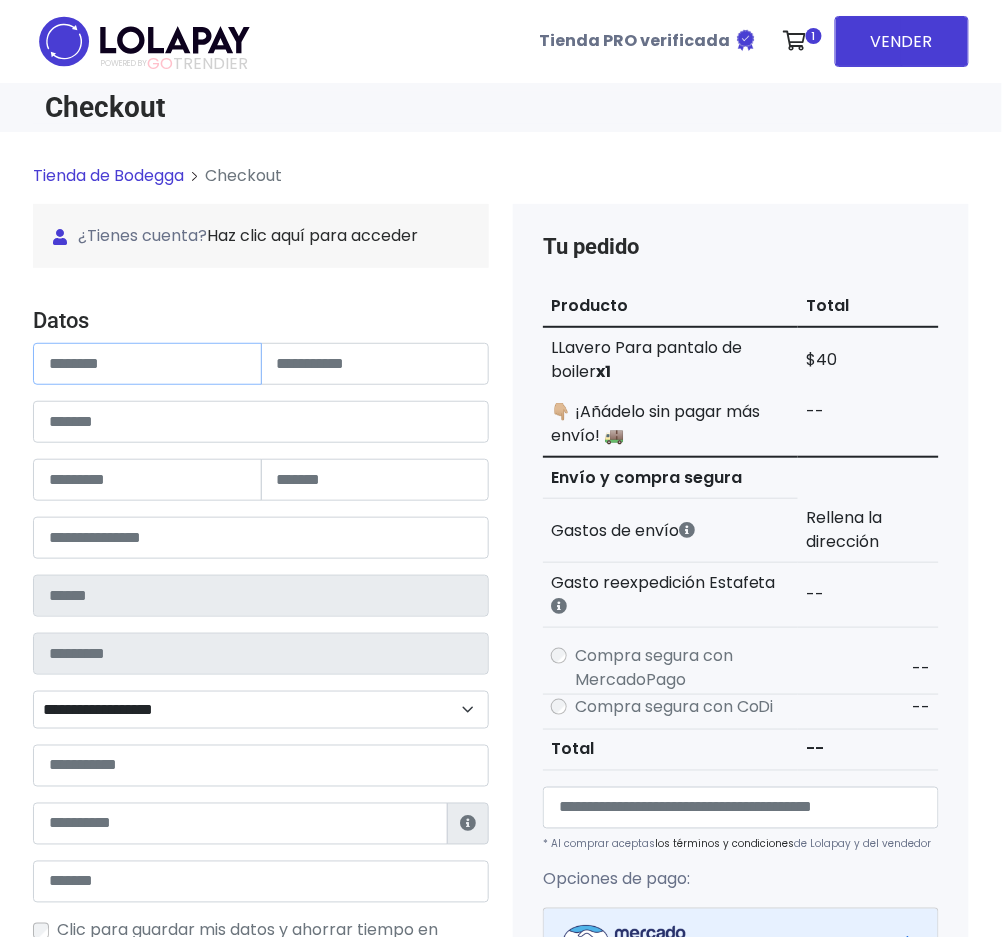 paste on "**********" 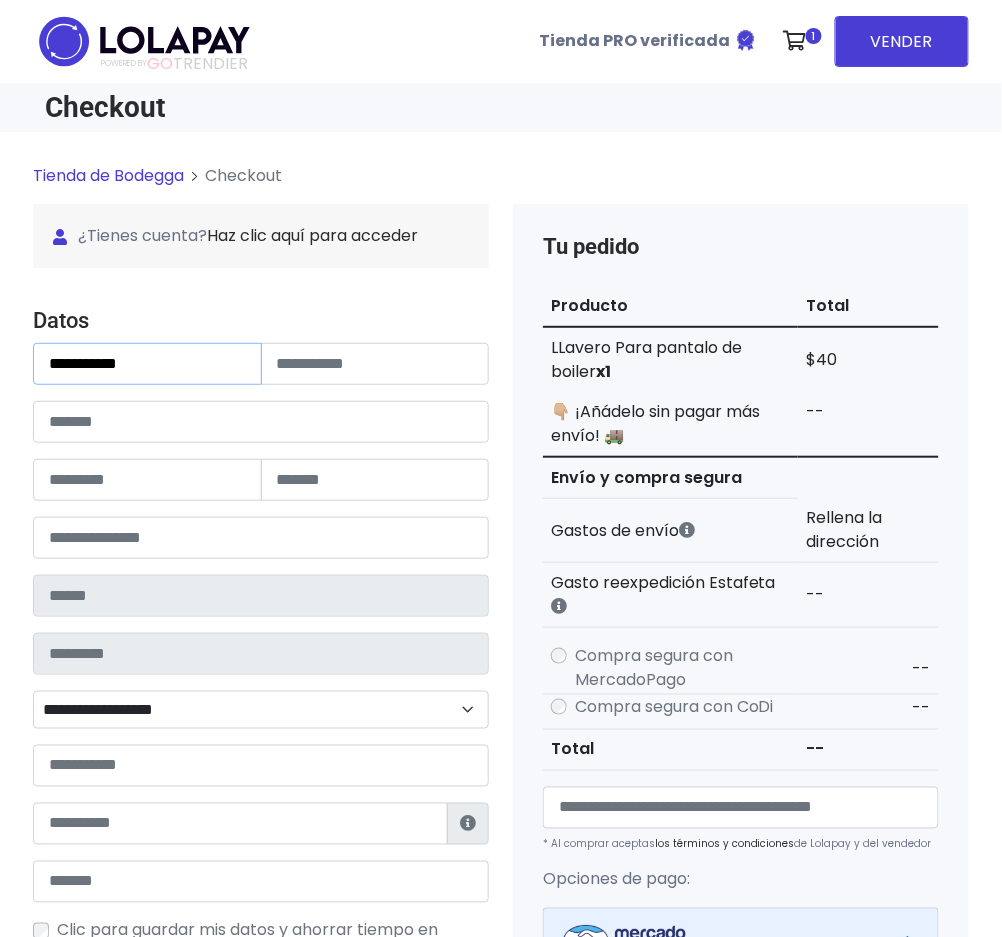 drag, startPoint x: 126, startPoint y: 356, endPoint x: 94, endPoint y: 373, distance: 36.23534 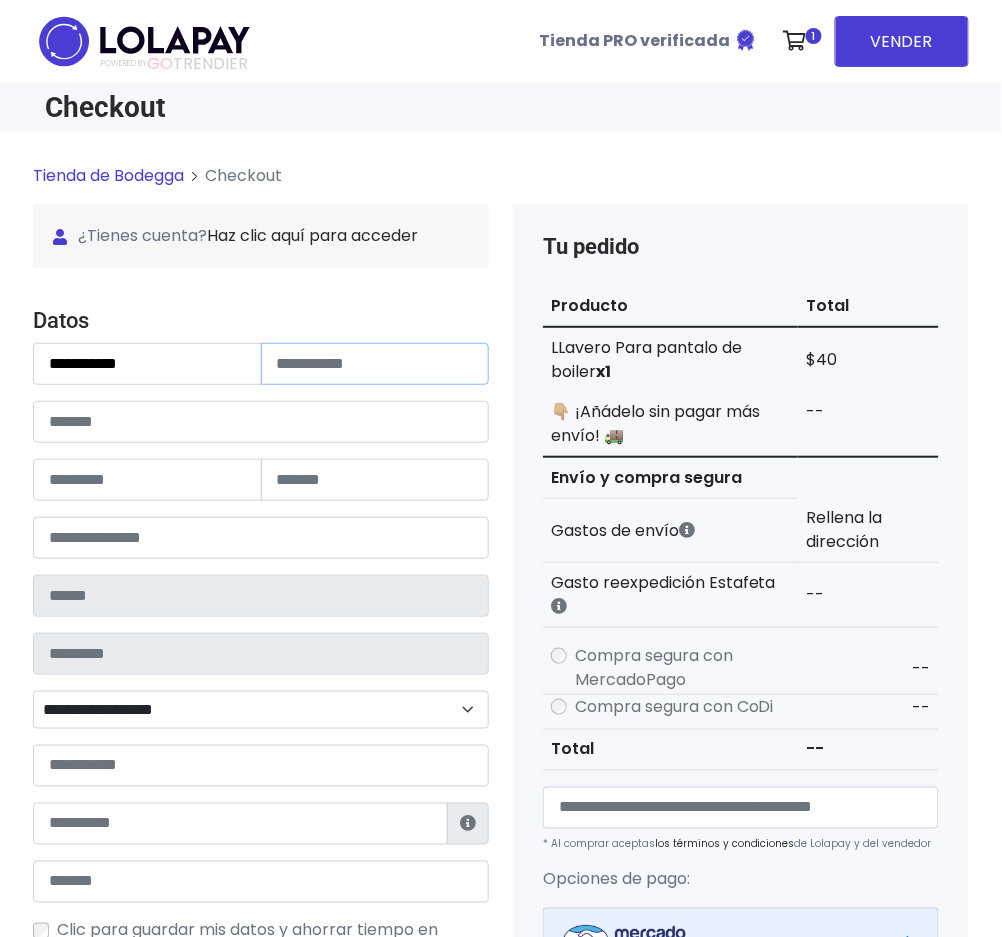 click at bounding box center (375, 364) 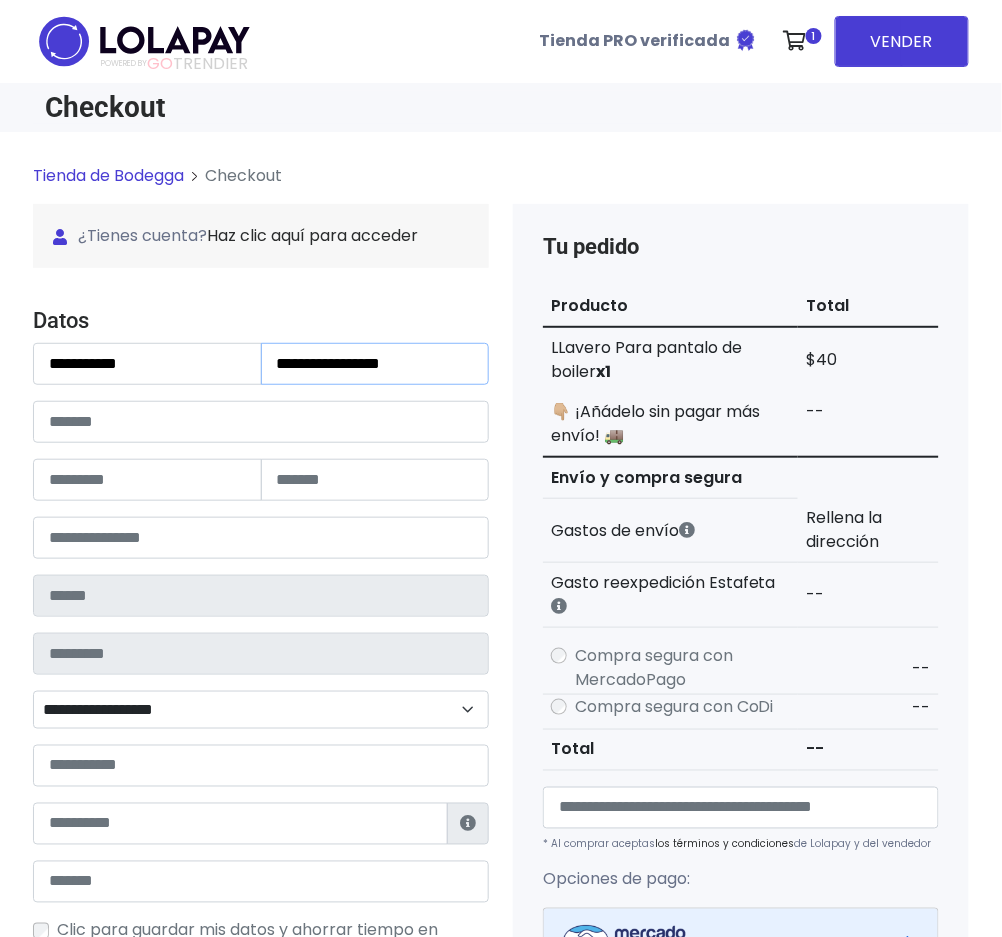 type on "**********" 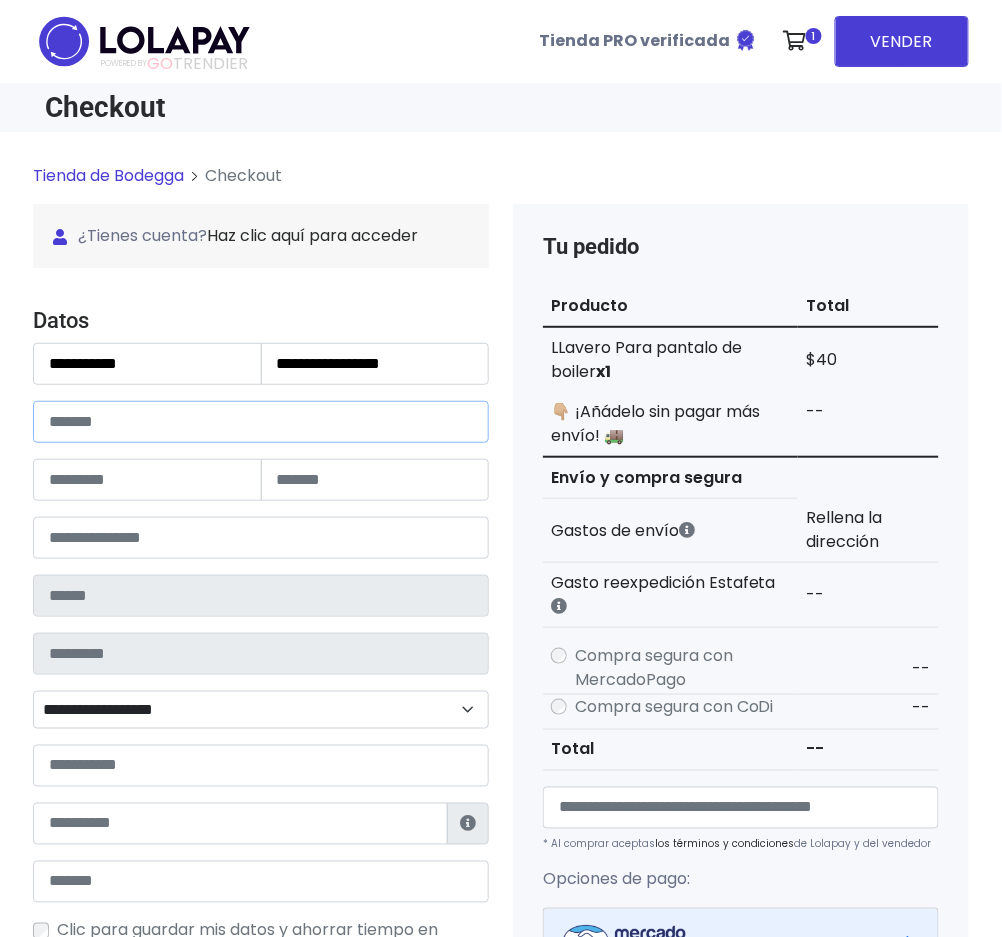 click at bounding box center (261, 422) 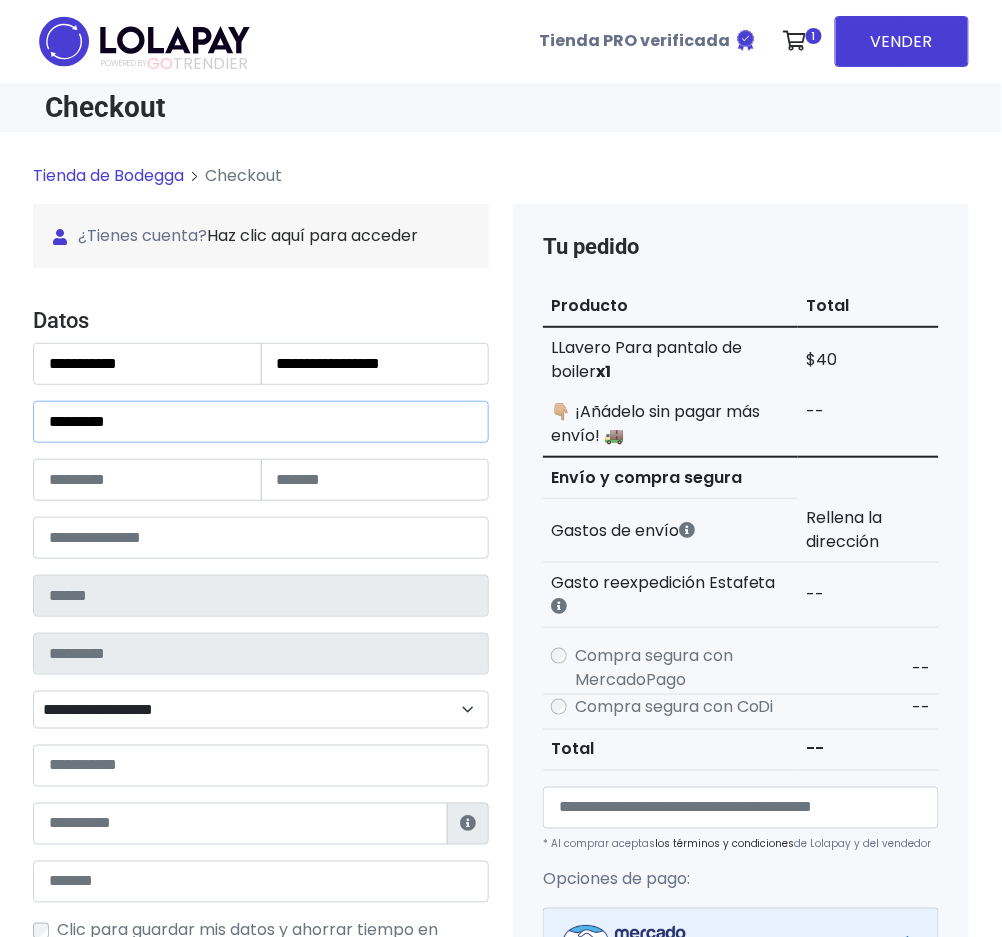 type on "********" 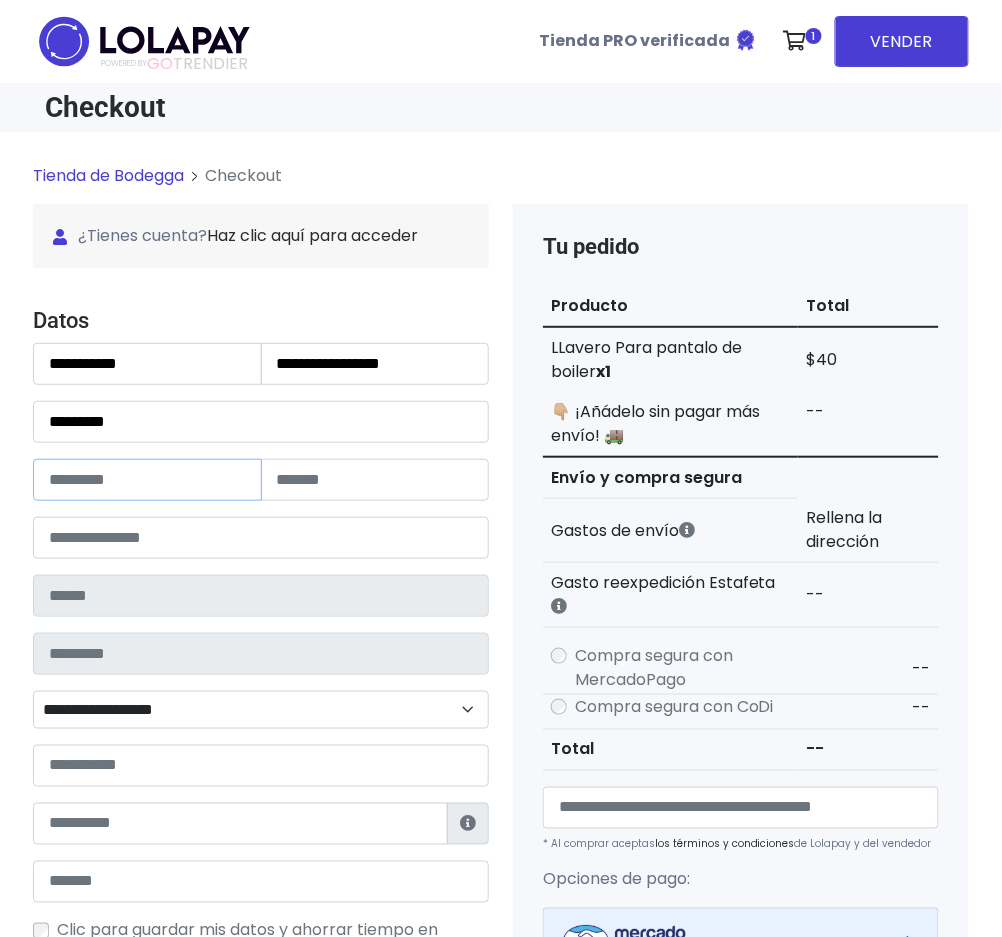 drag, startPoint x: 153, startPoint y: 496, endPoint x: 121, endPoint y: 501, distance: 32.38827 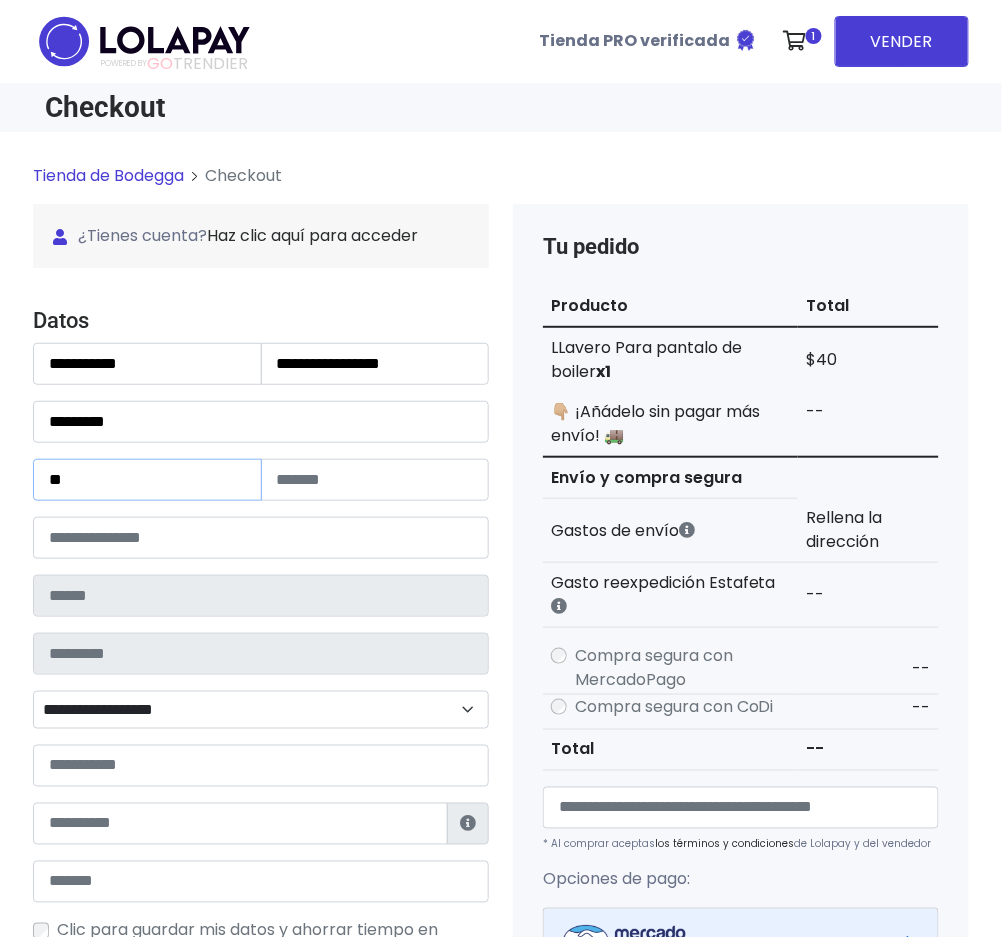 type on "**" 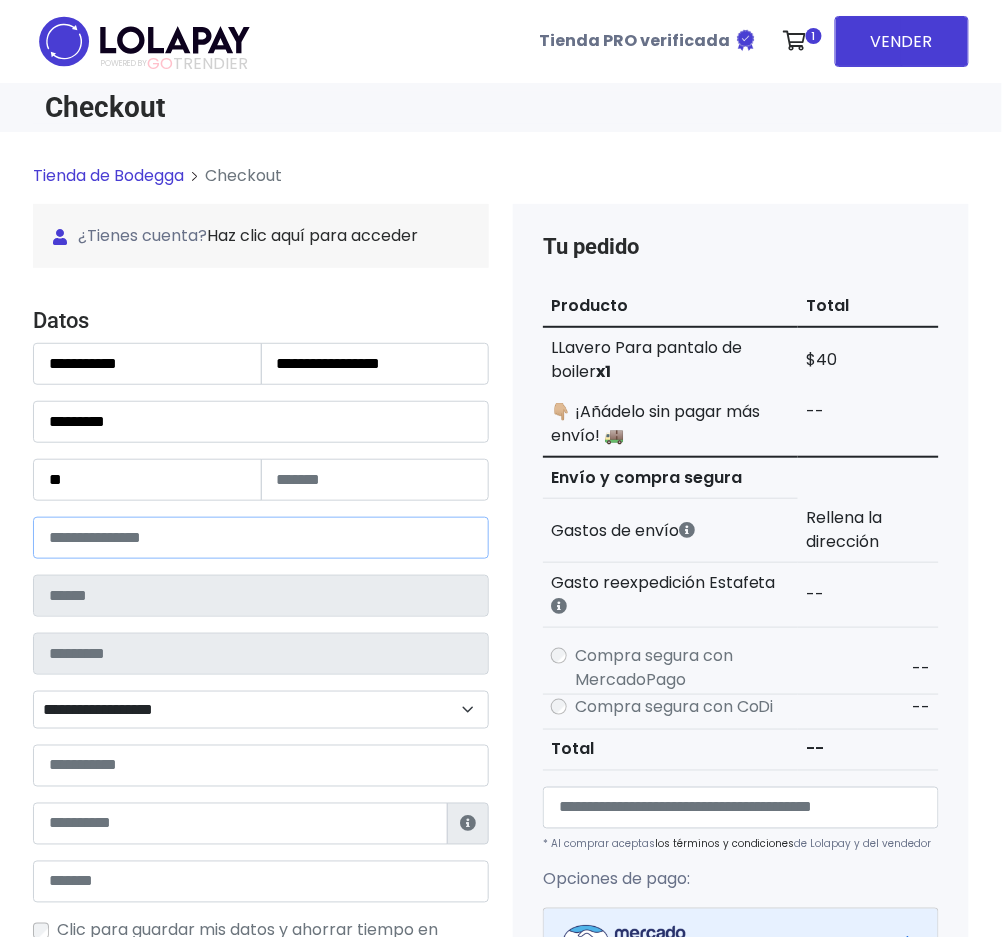 click at bounding box center [261, 538] 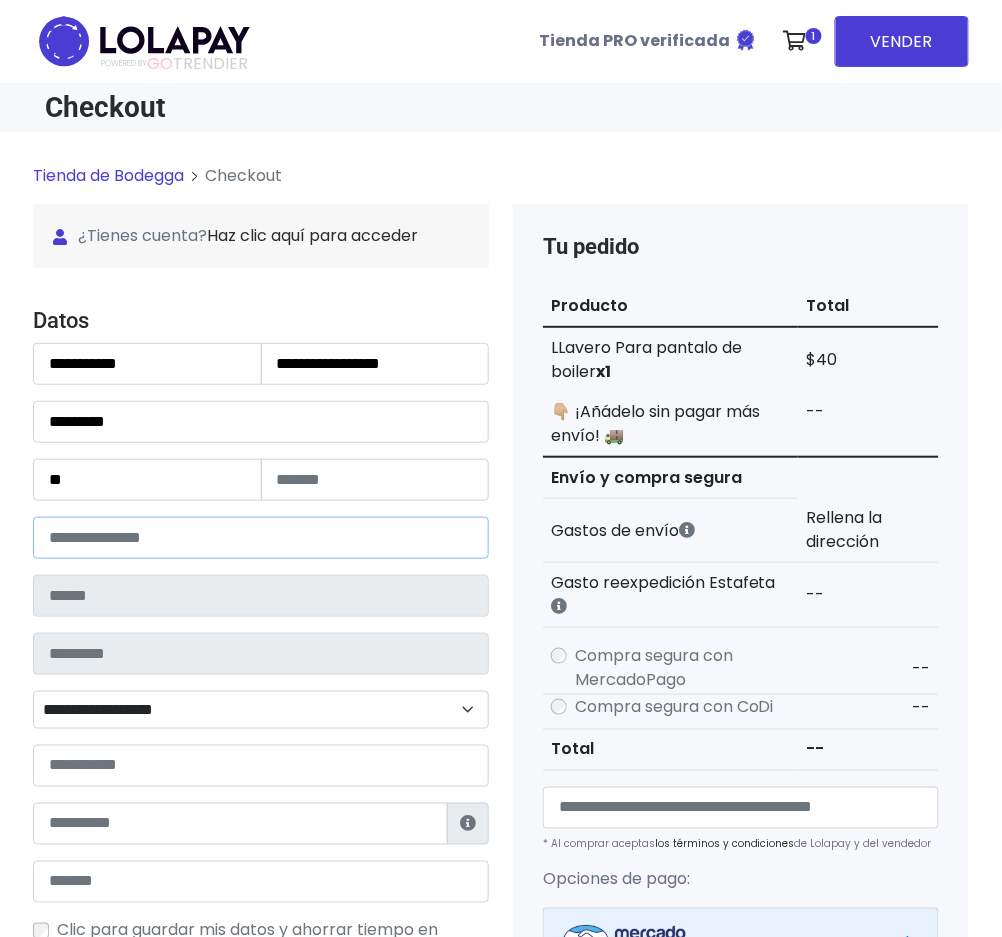 type on "**********" 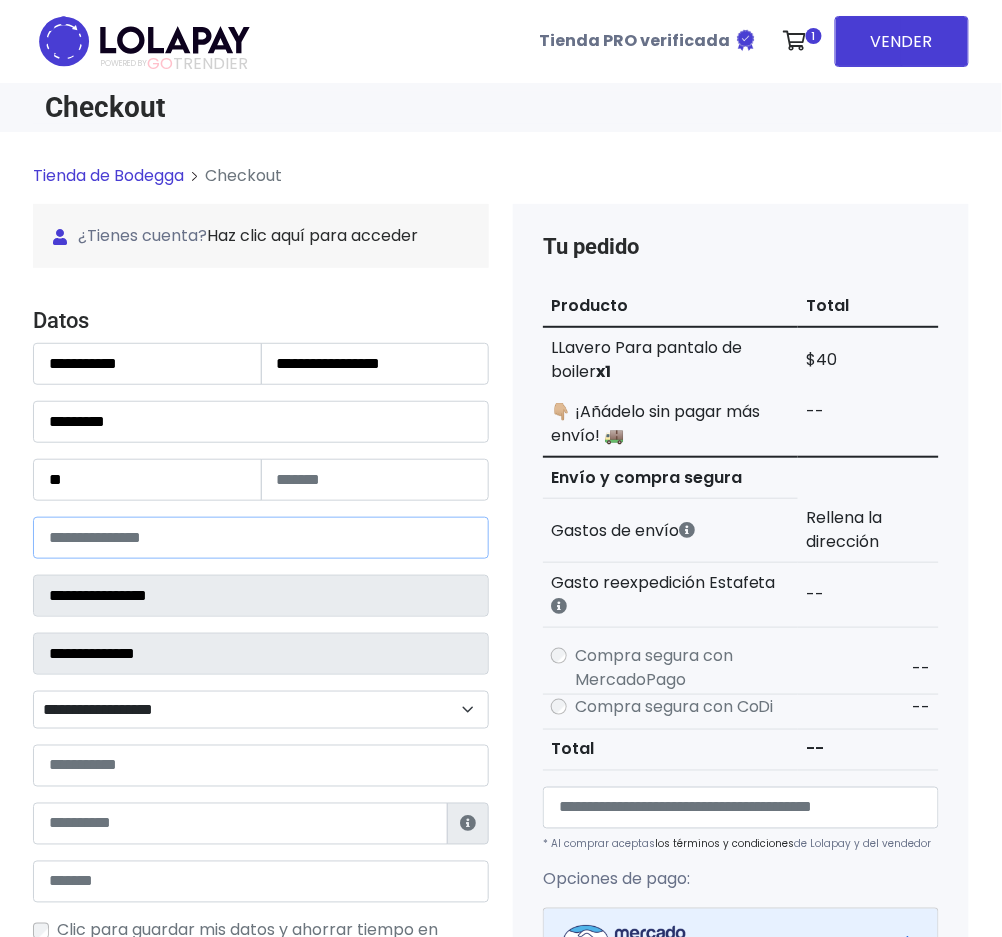 select 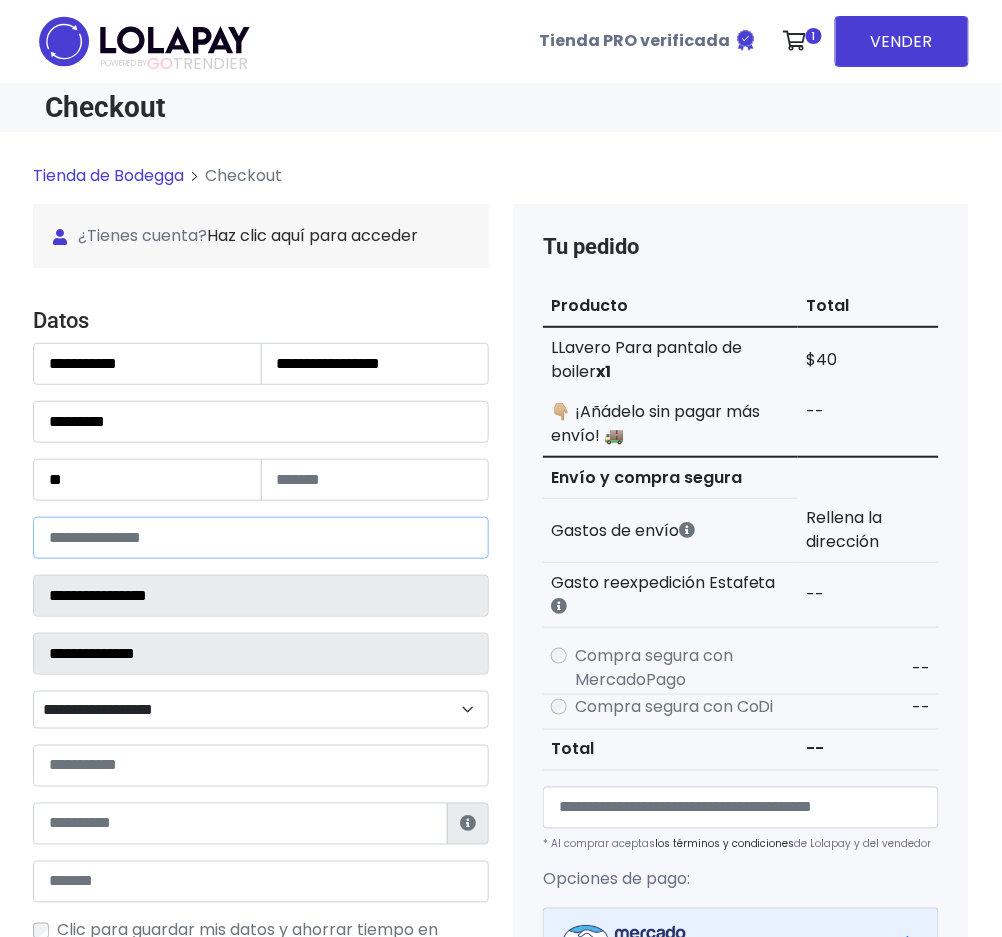 type on "*****" 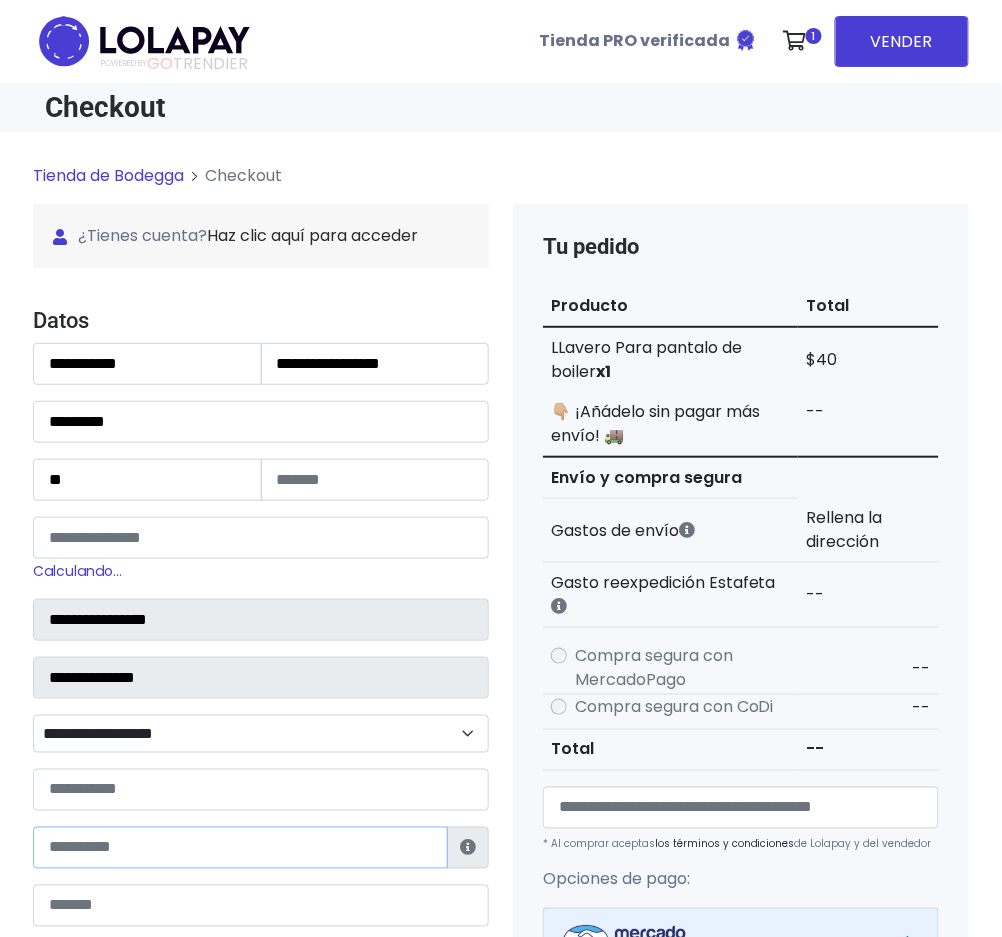 click at bounding box center [240, 848] 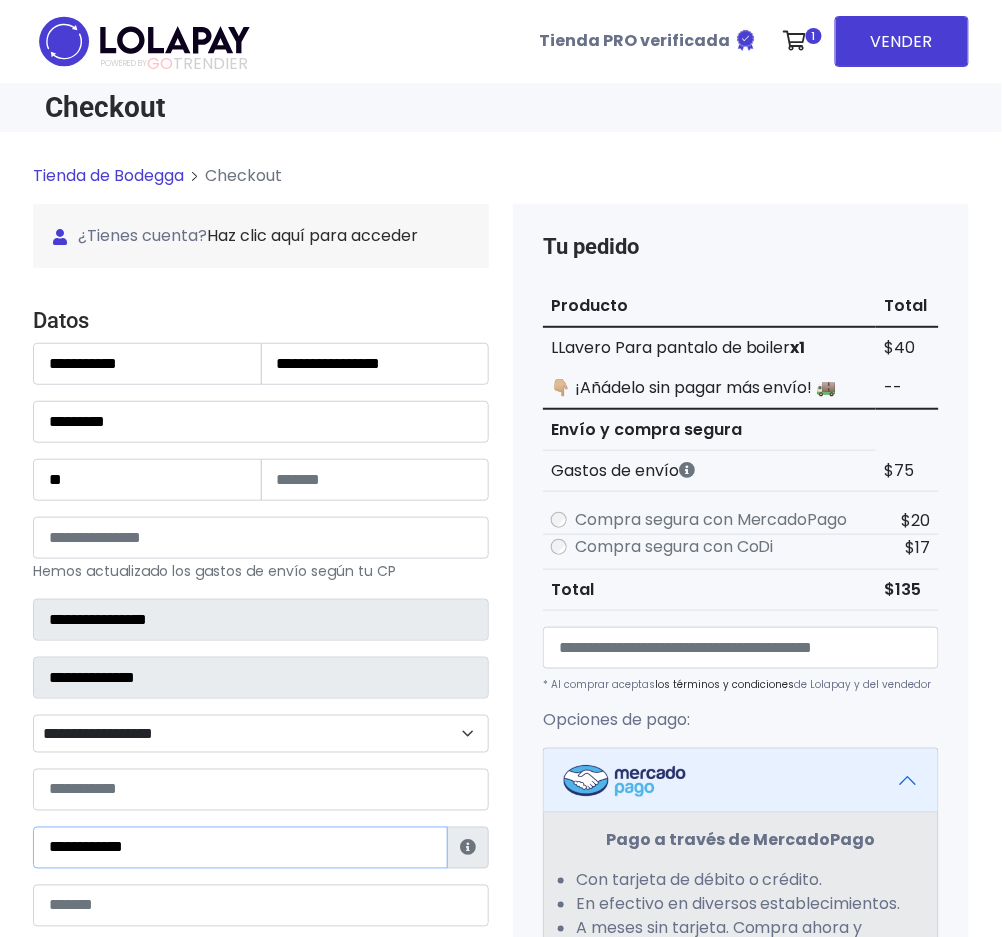 type on "**********" 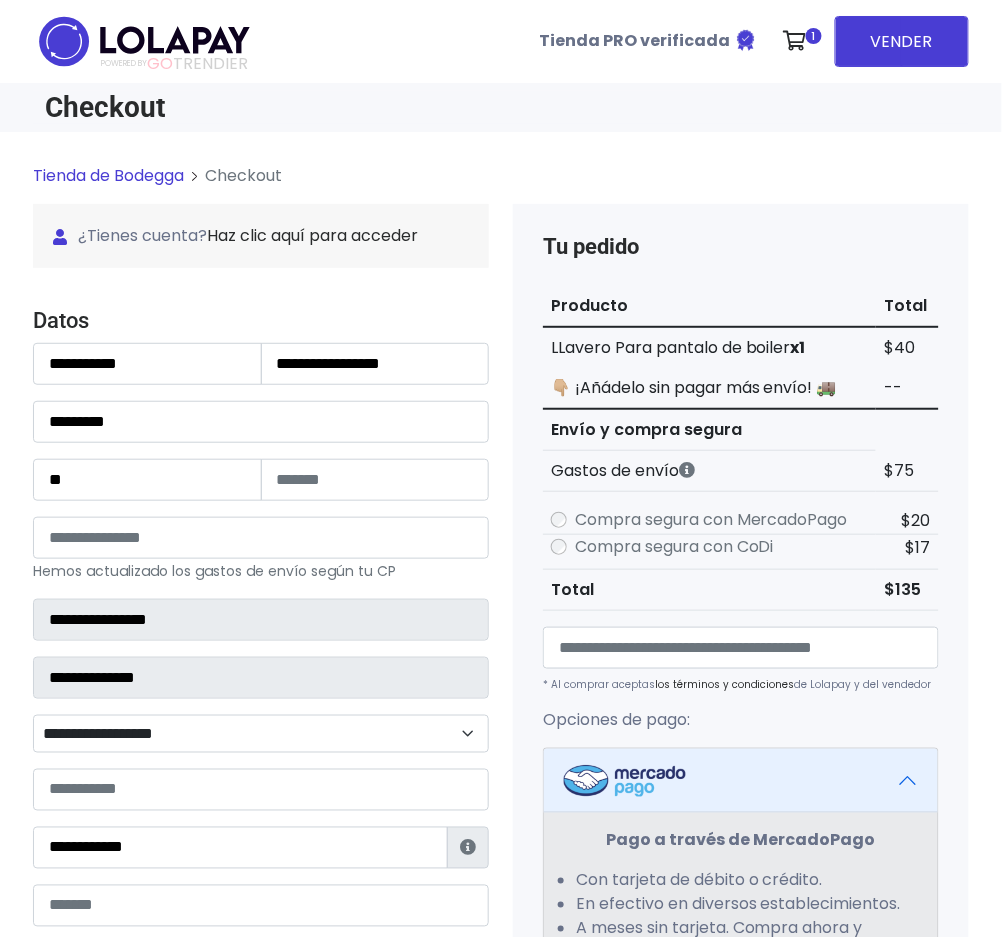 click on "**********" at bounding box center [261, 734] 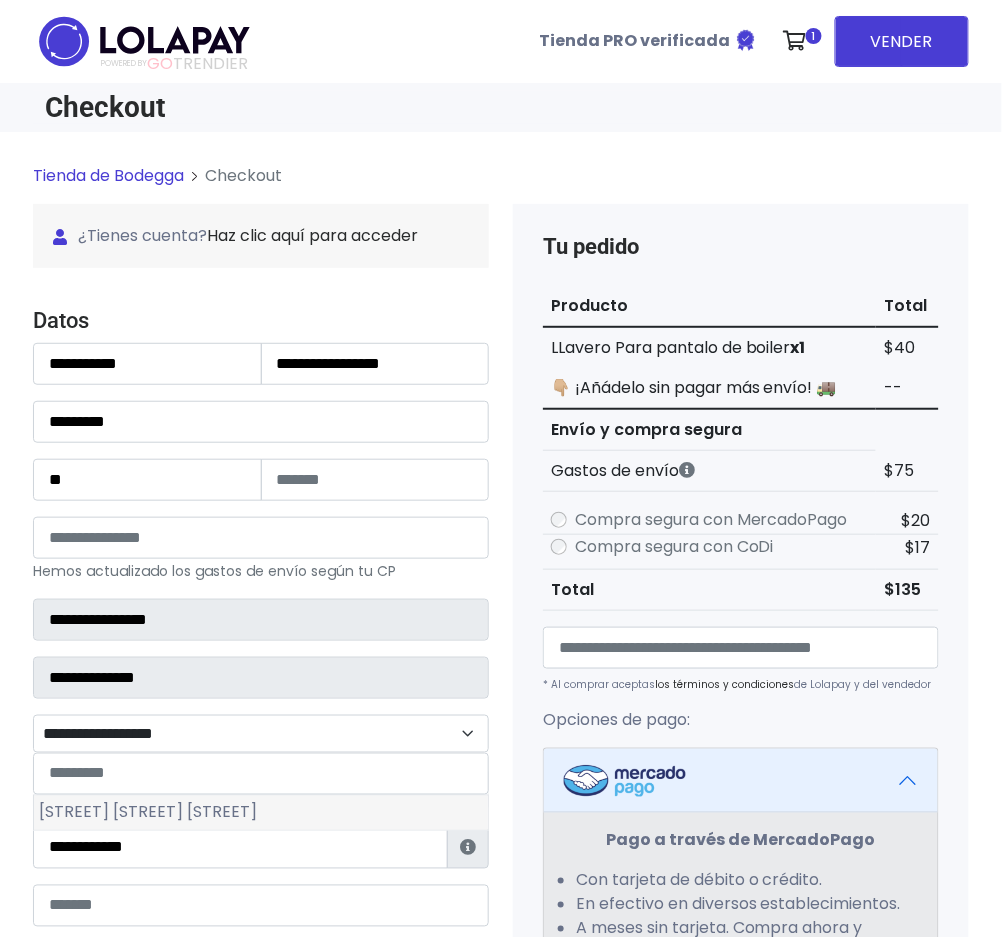 click on "Olivar del Conde 2a Sección" at bounding box center [261, 813] 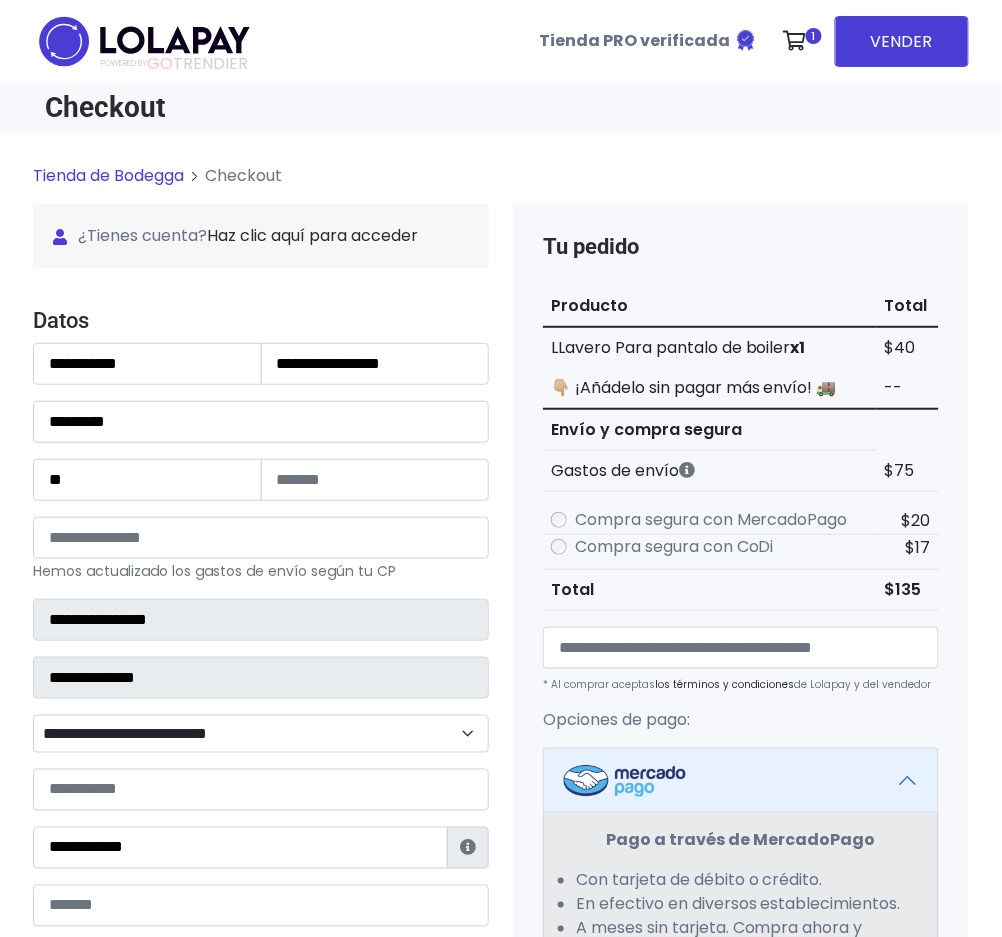 scroll, scrollTop: 133, scrollLeft: 0, axis: vertical 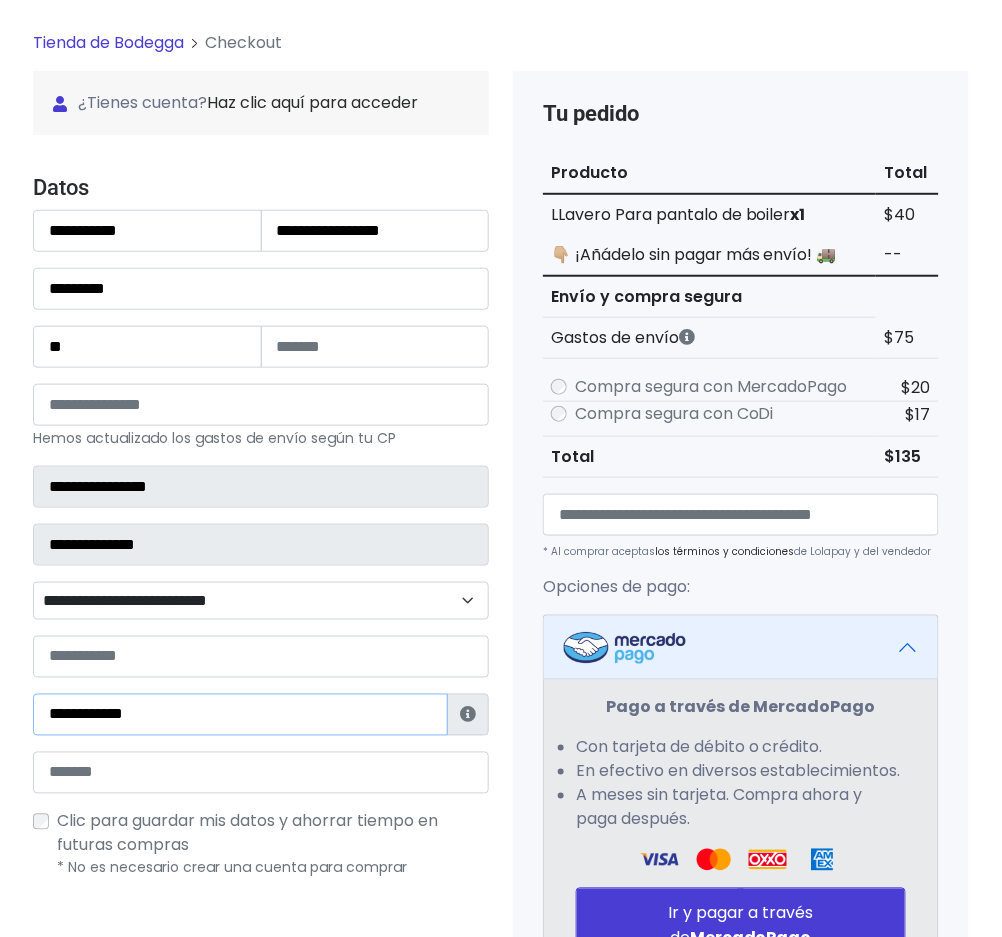 click on "**********" at bounding box center (240, 715) 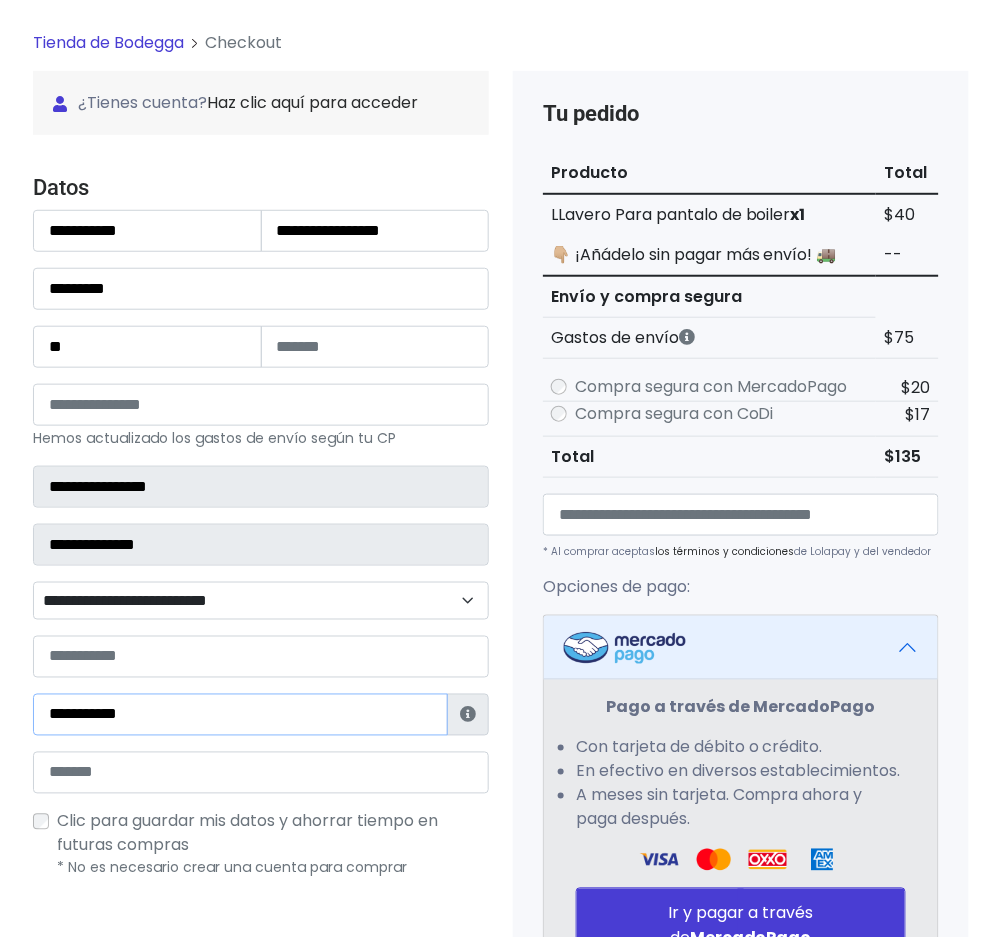 click on "**********" at bounding box center (240, 715) 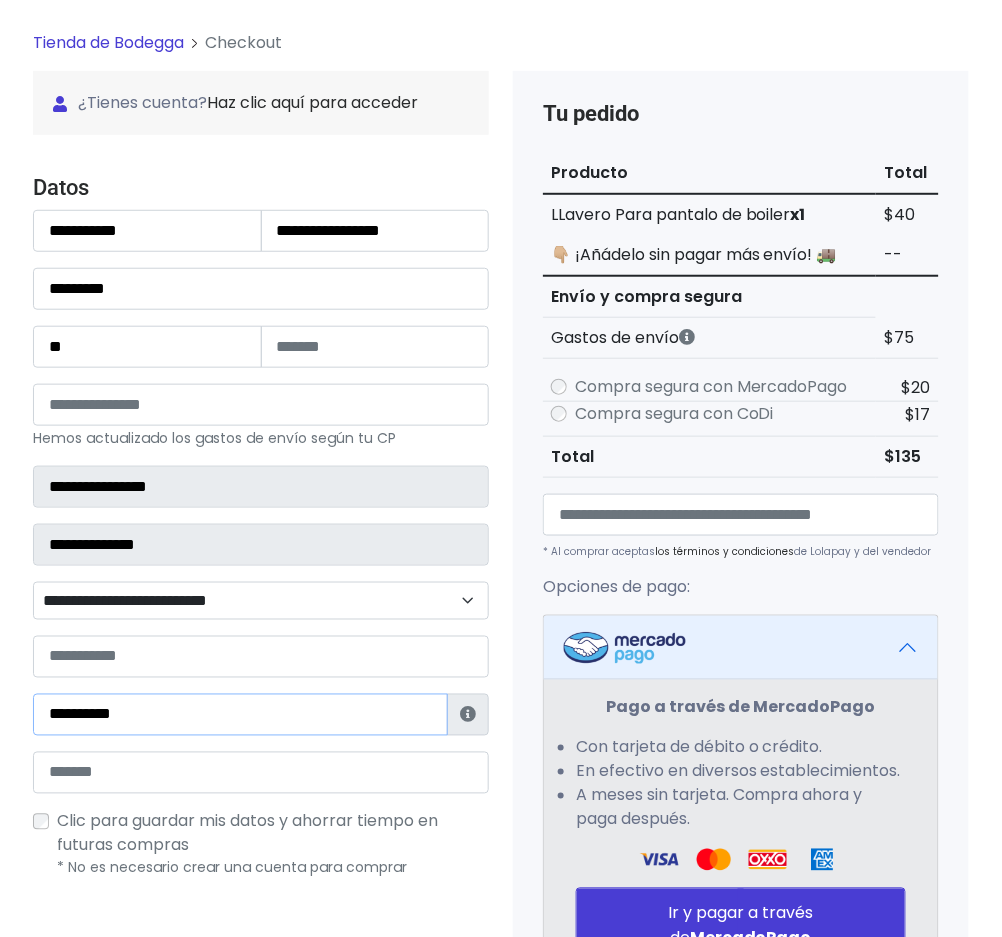 type on "**********" 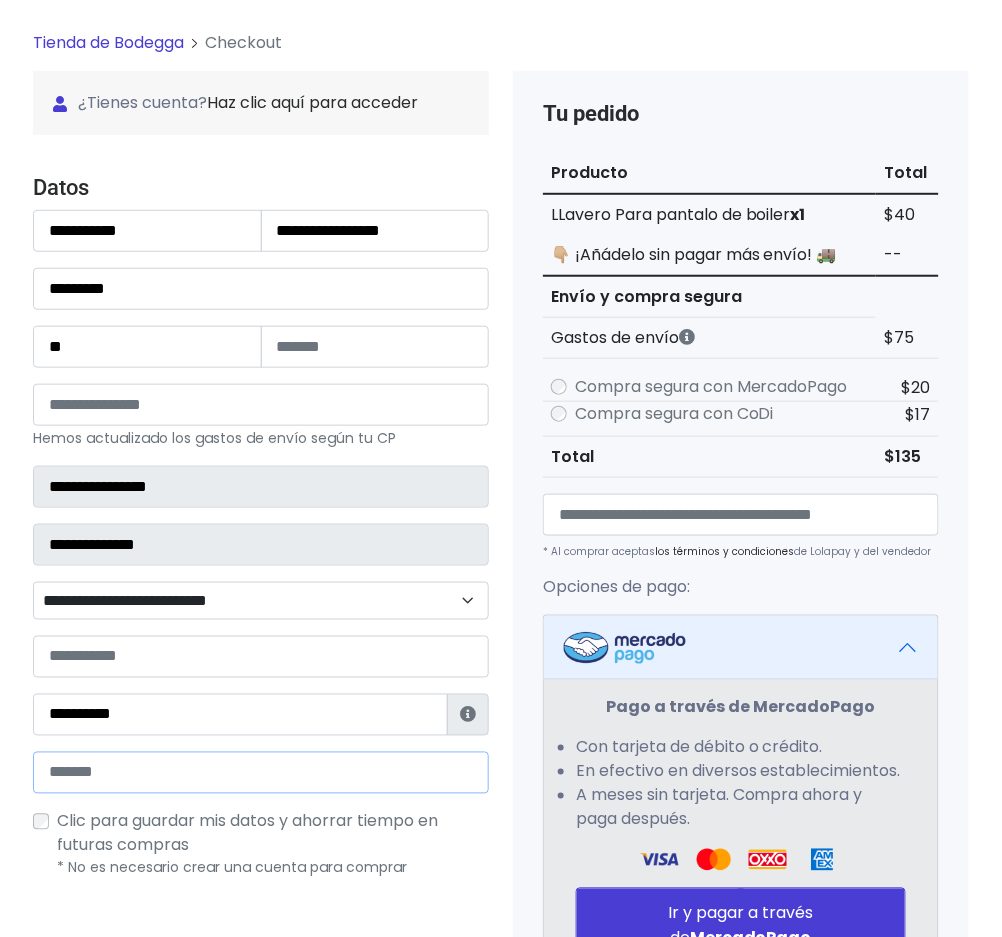 click at bounding box center (261, 773) 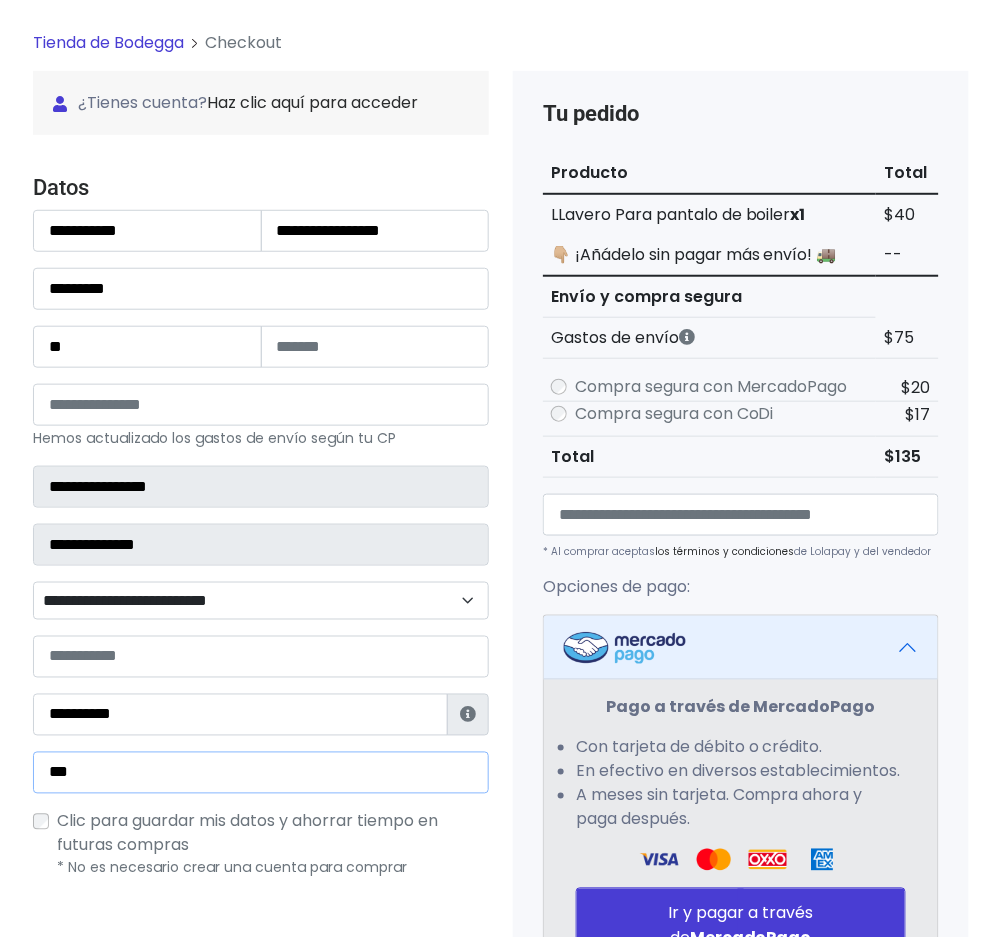type on "**********" 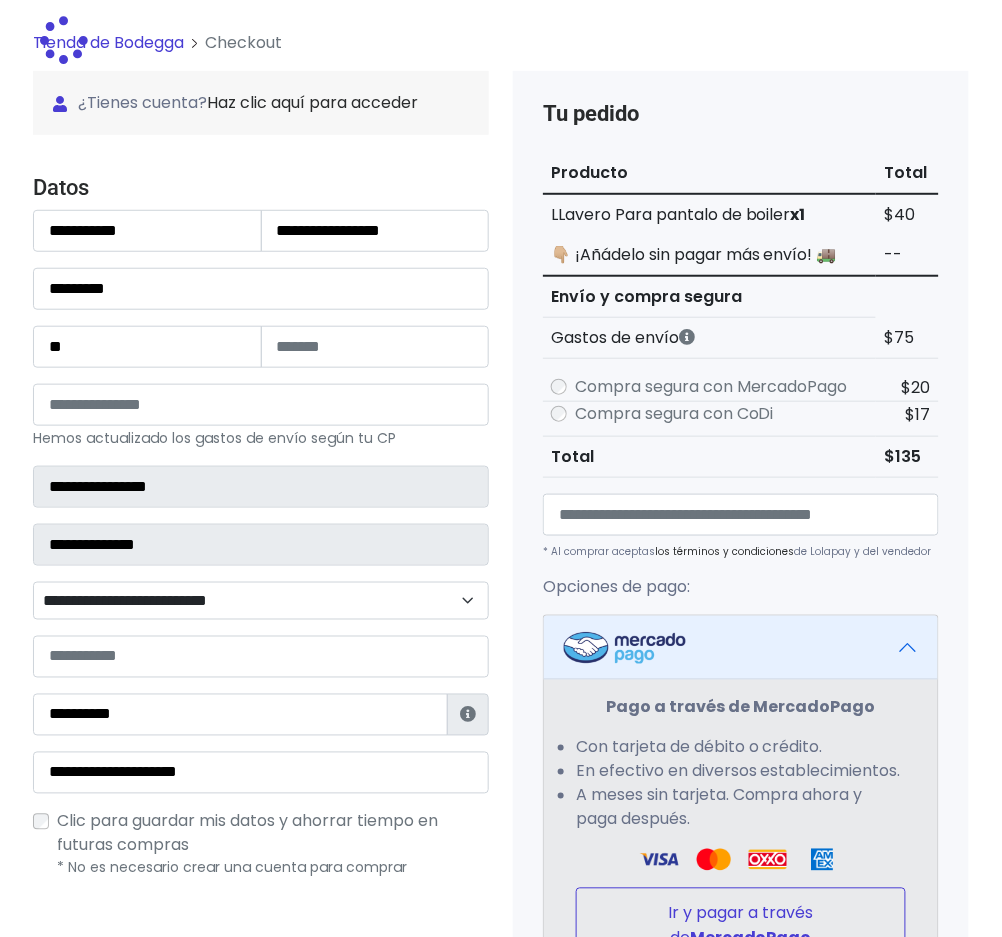 click on "Ir y pagar a través de  MercadoPago" at bounding box center [741, 926] 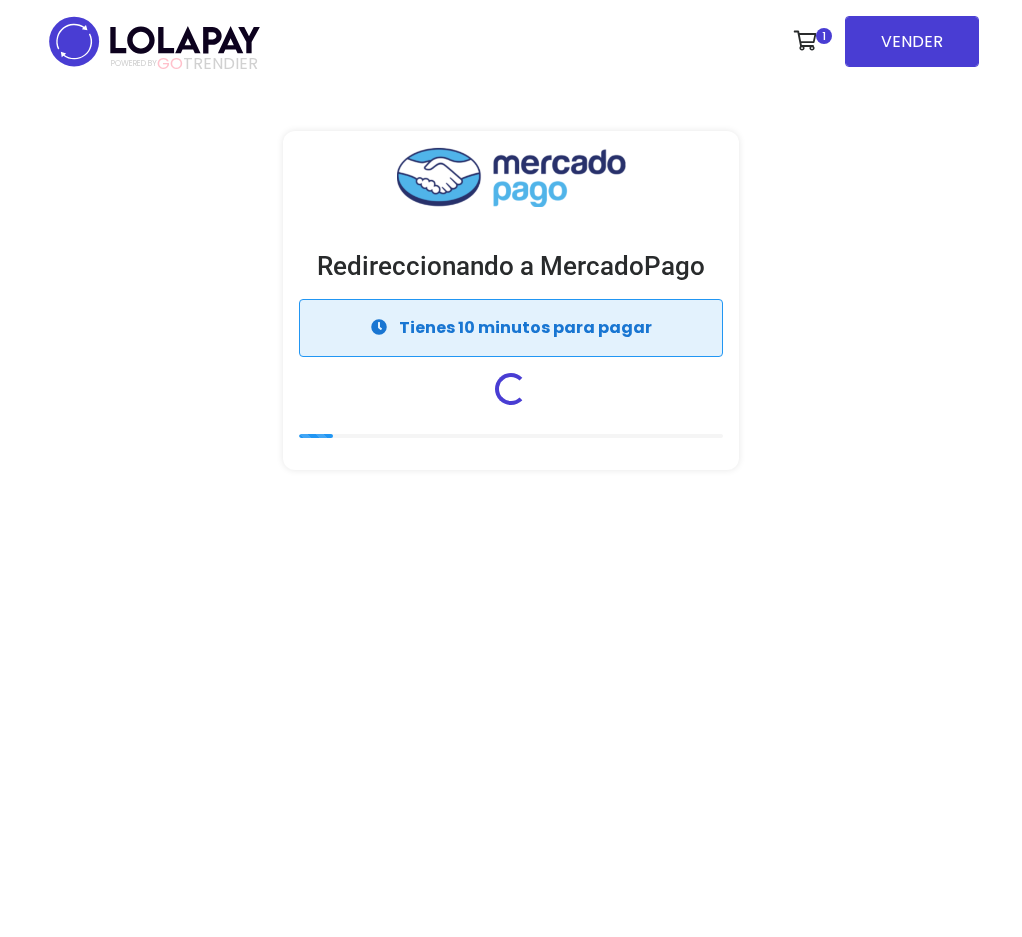 scroll, scrollTop: 0, scrollLeft: 0, axis: both 